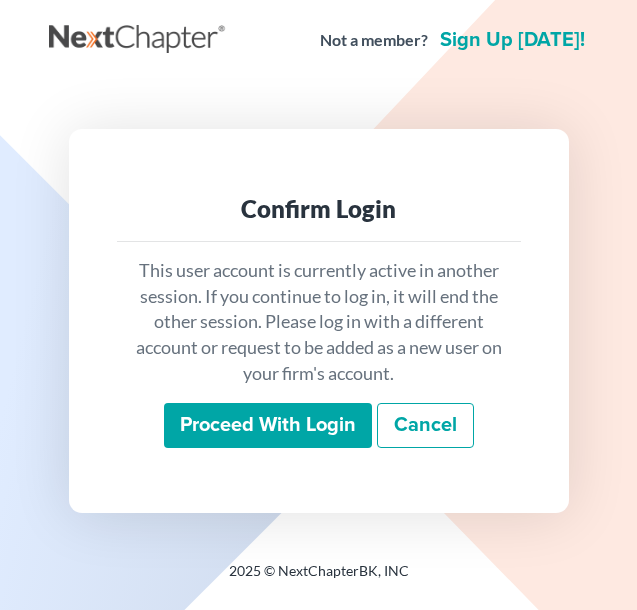 click on "Proceed with login" at bounding box center [268, 426] 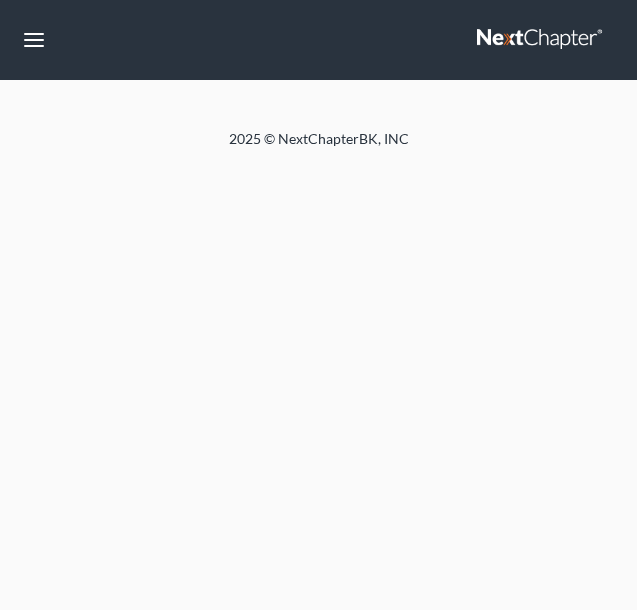 scroll, scrollTop: 0, scrollLeft: 0, axis: both 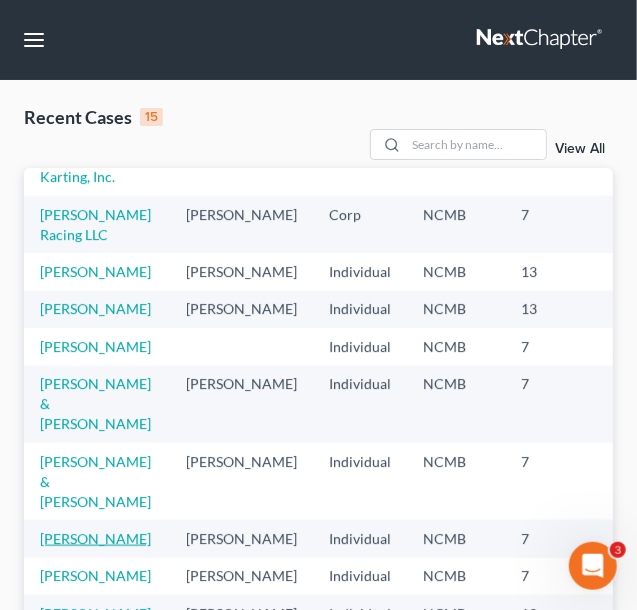click on "[PERSON_NAME]" at bounding box center [95, 538] 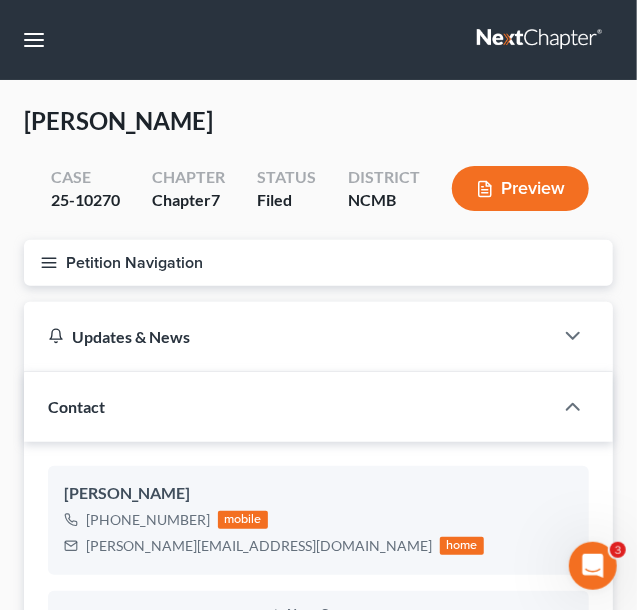 click on "Petition Navigation" at bounding box center [318, 263] 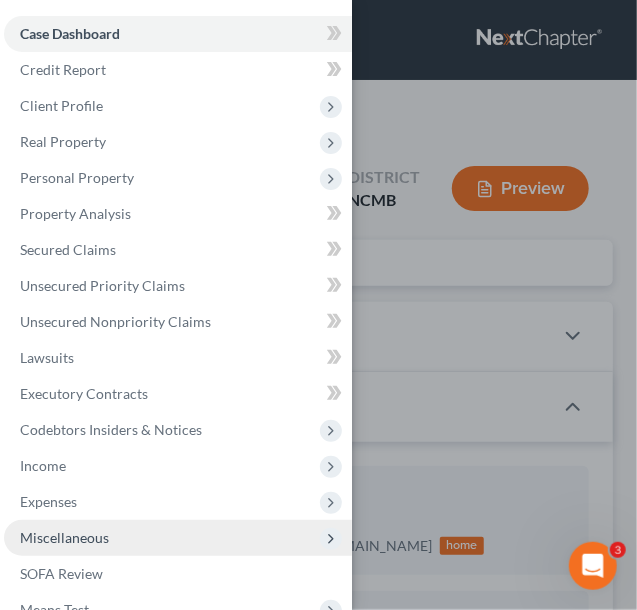 scroll, scrollTop: 100, scrollLeft: 0, axis: vertical 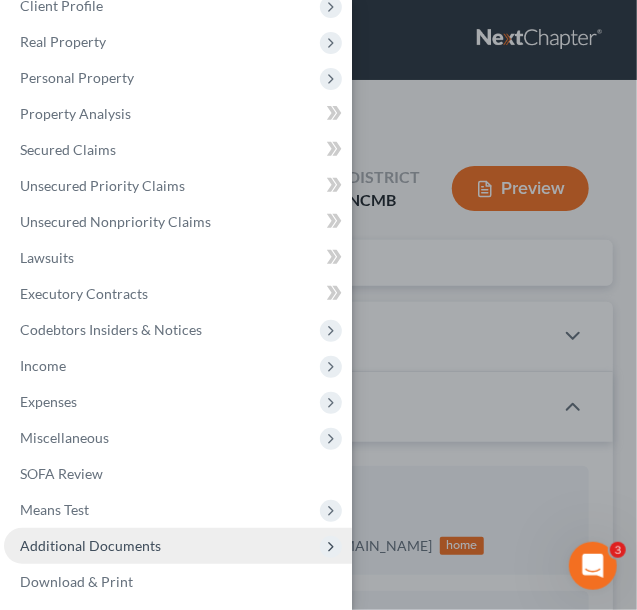 click on "Additional Documents" at bounding box center [90, 545] 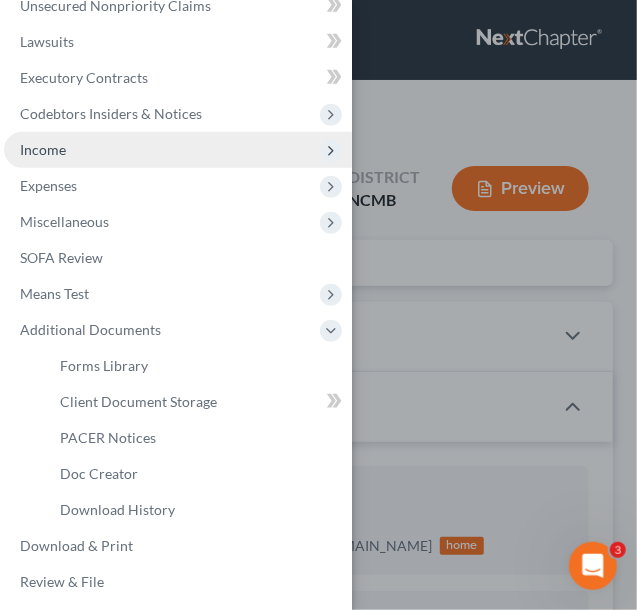 scroll, scrollTop: 322, scrollLeft: 0, axis: vertical 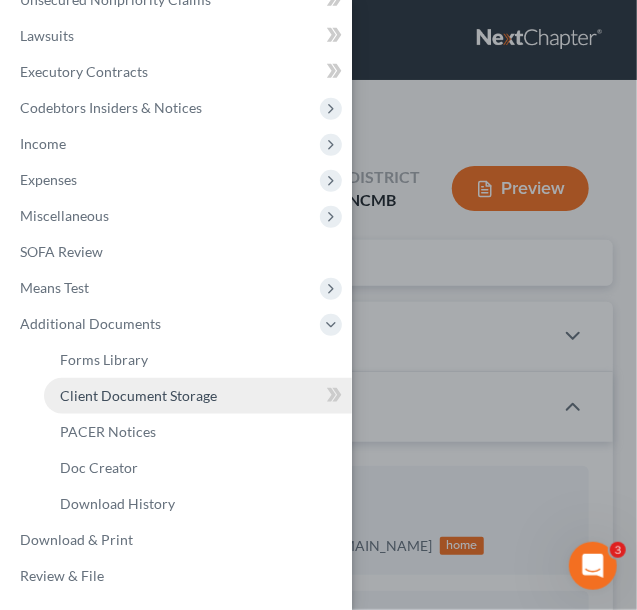 click on "Client Document Storage" at bounding box center (138, 395) 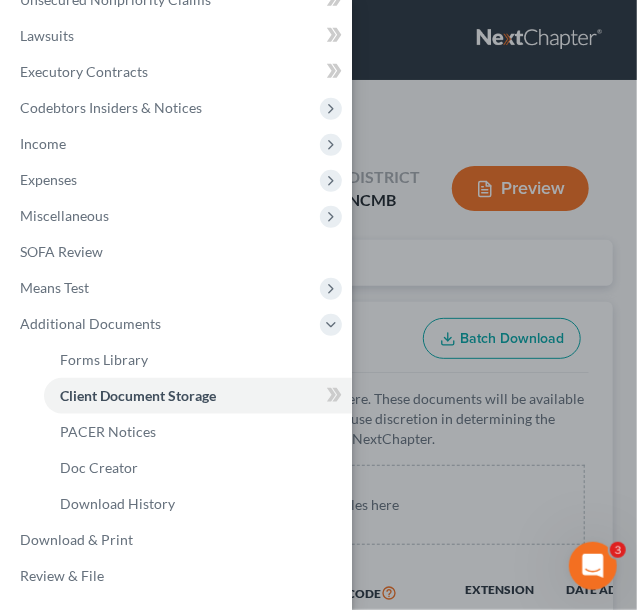 click on "Case Dashboard
Payments
Invoices
Payments
Payments
Credit Report
Client Profile" at bounding box center (318, 305) 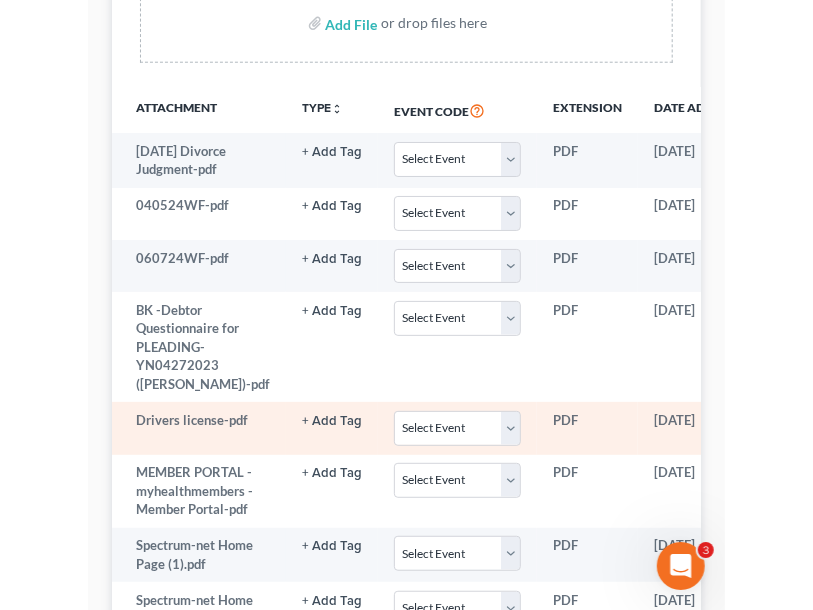 scroll, scrollTop: 520, scrollLeft: 0, axis: vertical 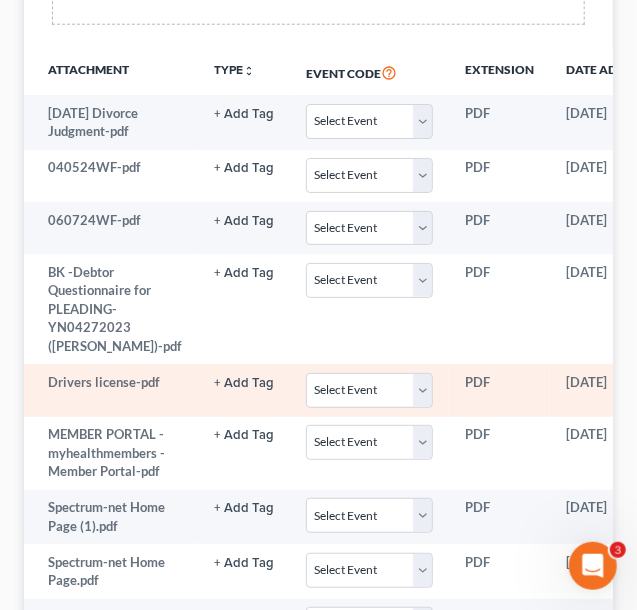 click on "Drivers license-pdf" at bounding box center (111, 390) 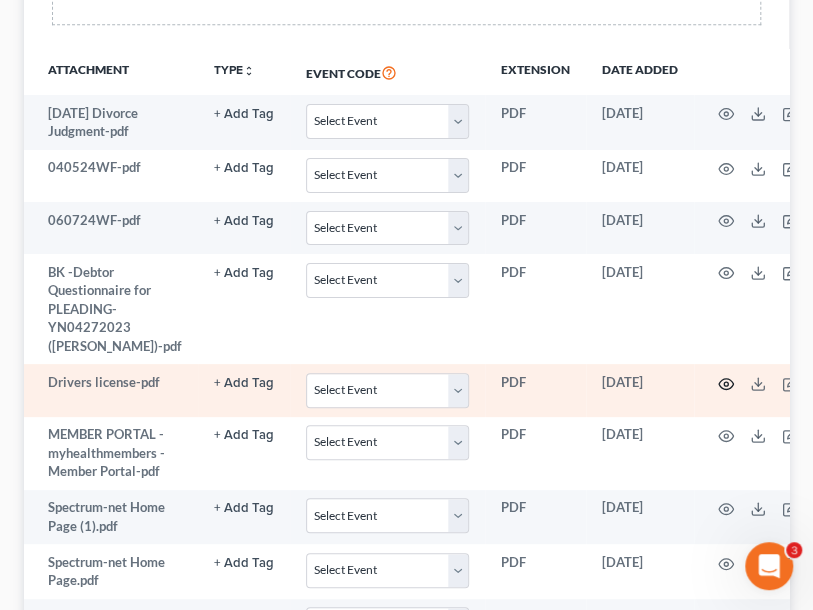 click 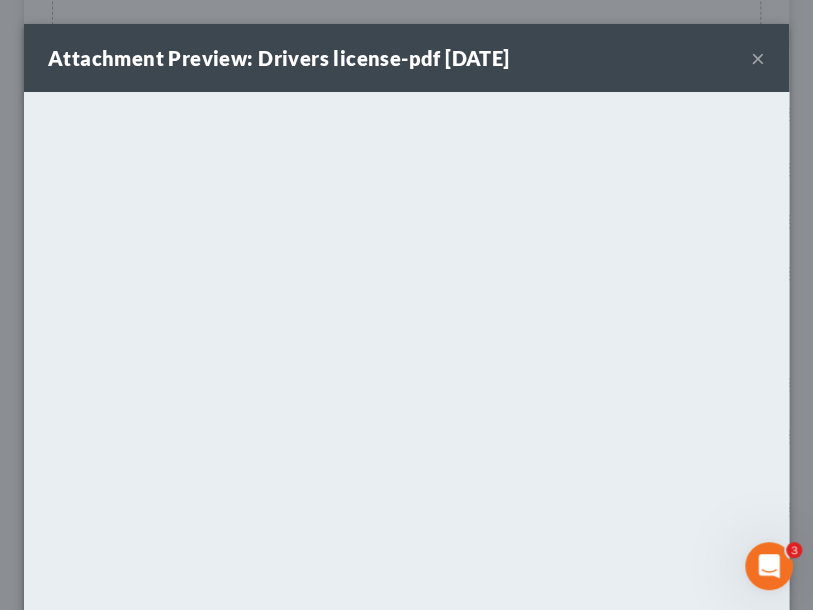click on "×" at bounding box center (758, 58) 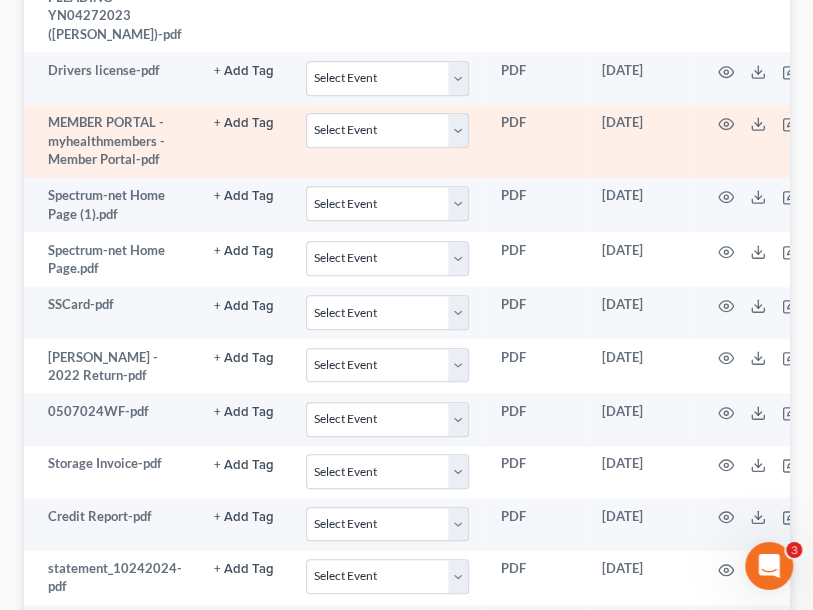 scroll, scrollTop: 832, scrollLeft: 0, axis: vertical 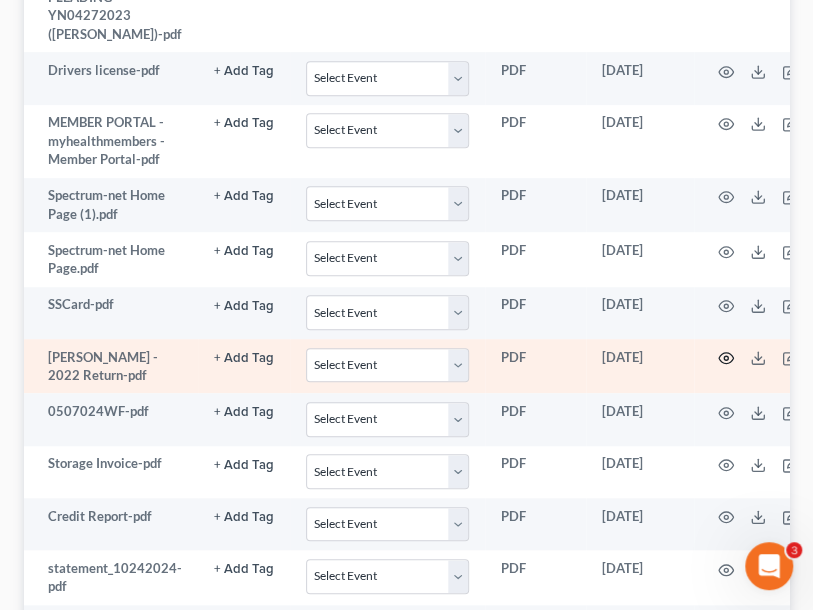 click 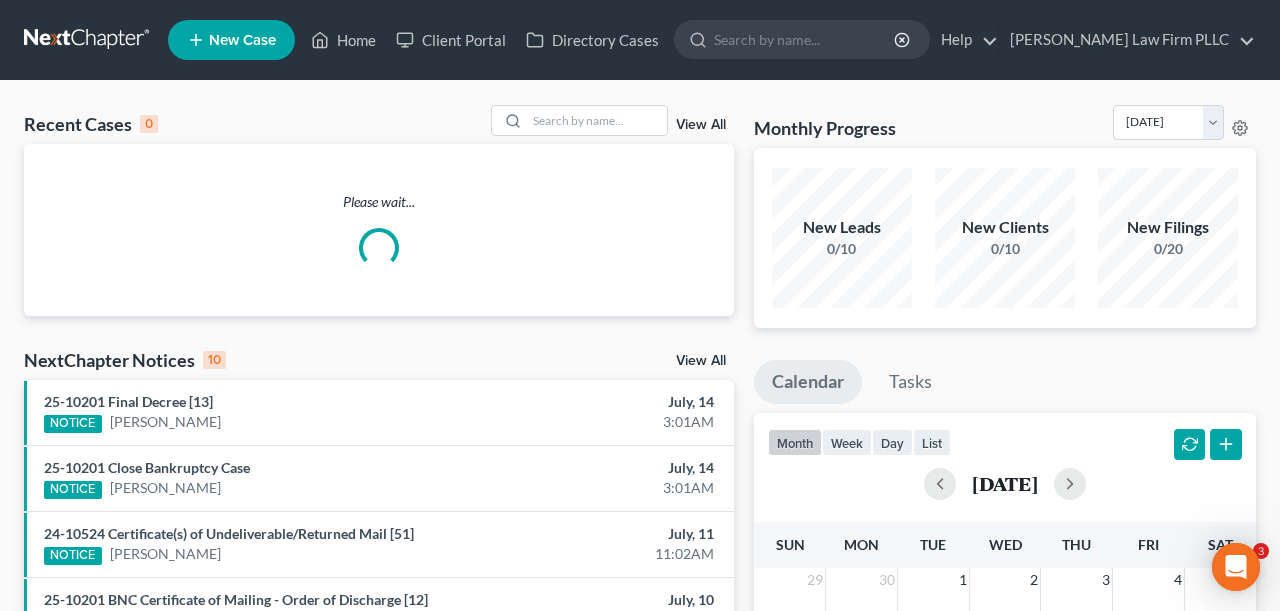 scroll, scrollTop: 0, scrollLeft: 0, axis: both 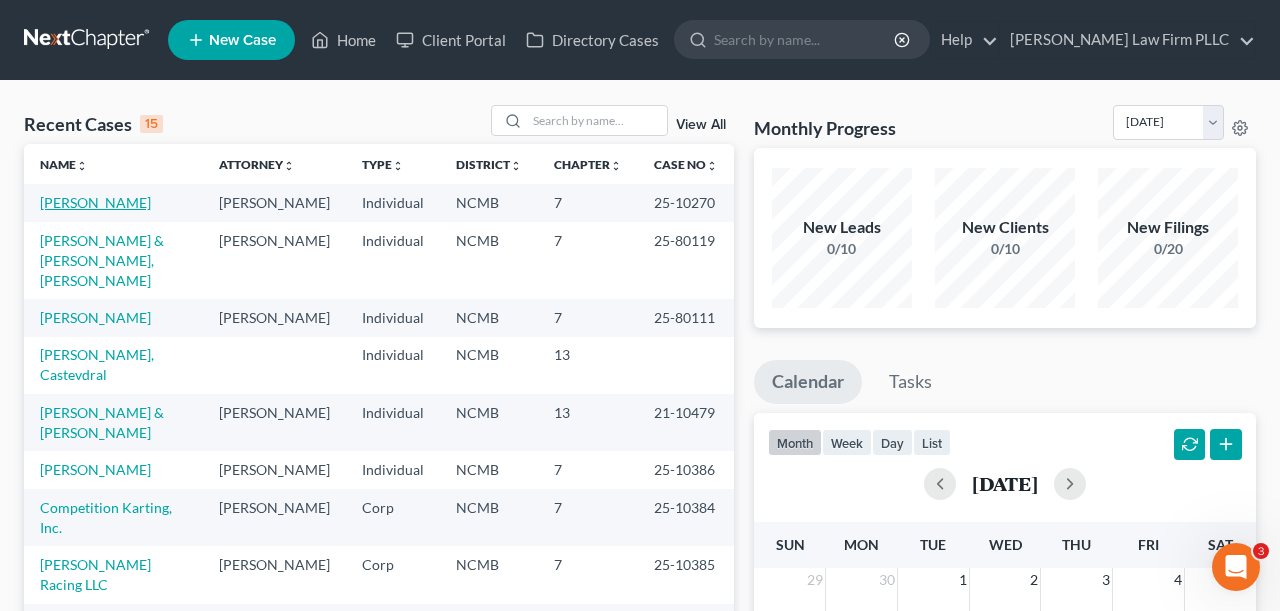 click on "[PERSON_NAME]" at bounding box center (95, 202) 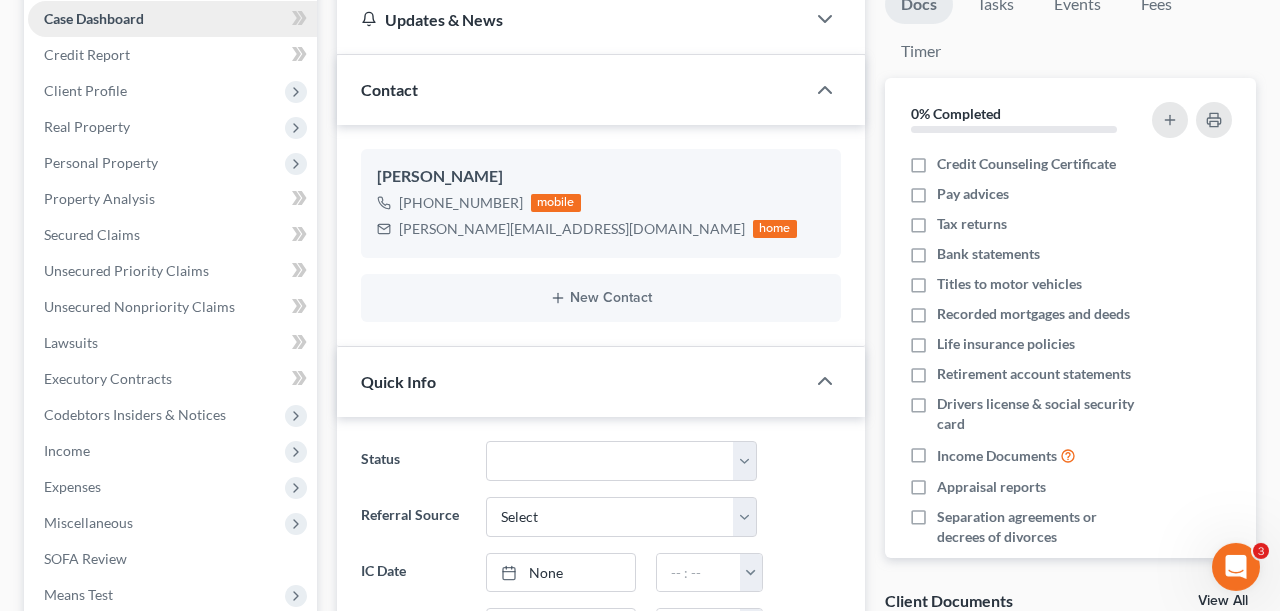 scroll, scrollTop: 208, scrollLeft: 0, axis: vertical 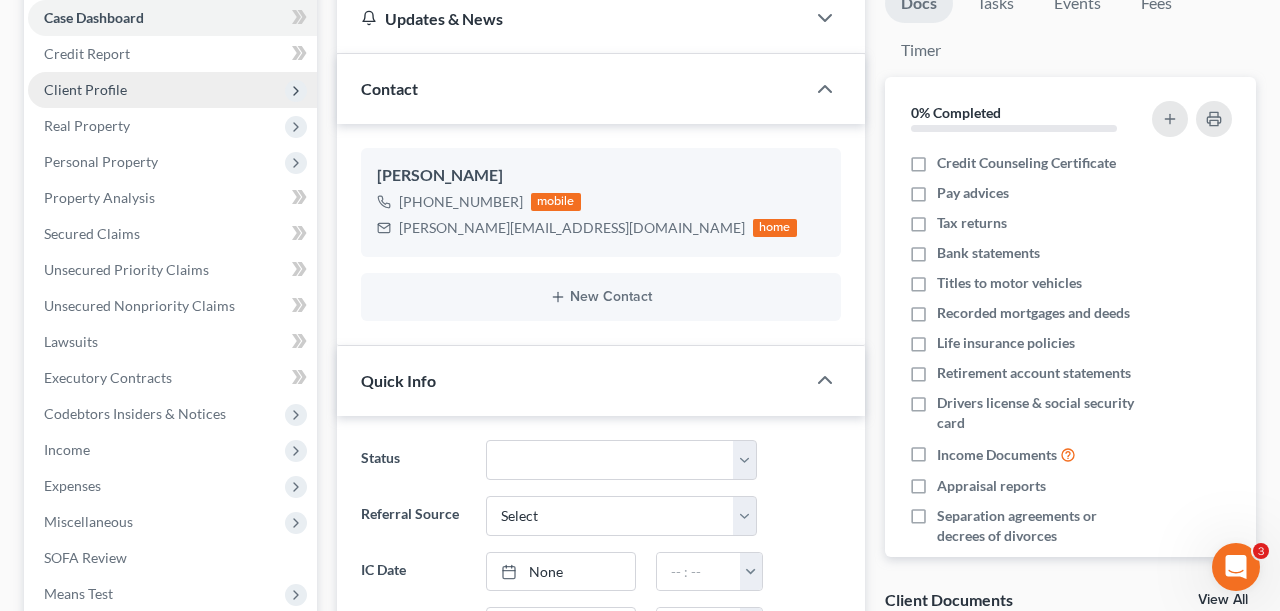 click on "Client Profile" at bounding box center (172, 90) 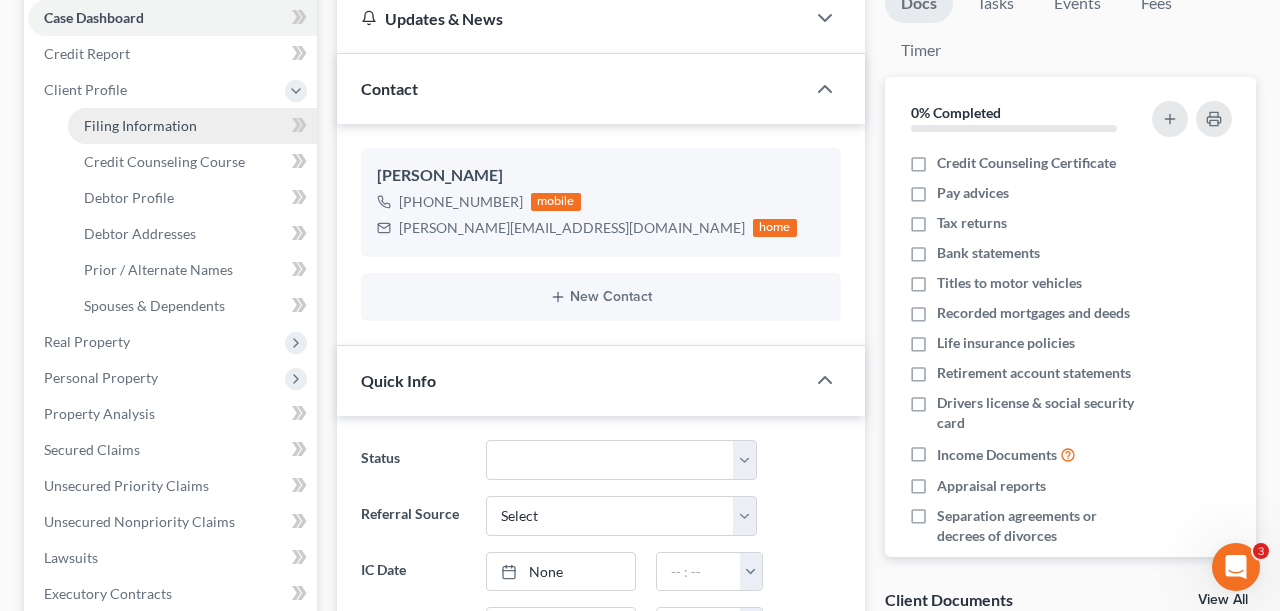 click on "Filing Information" at bounding box center [140, 125] 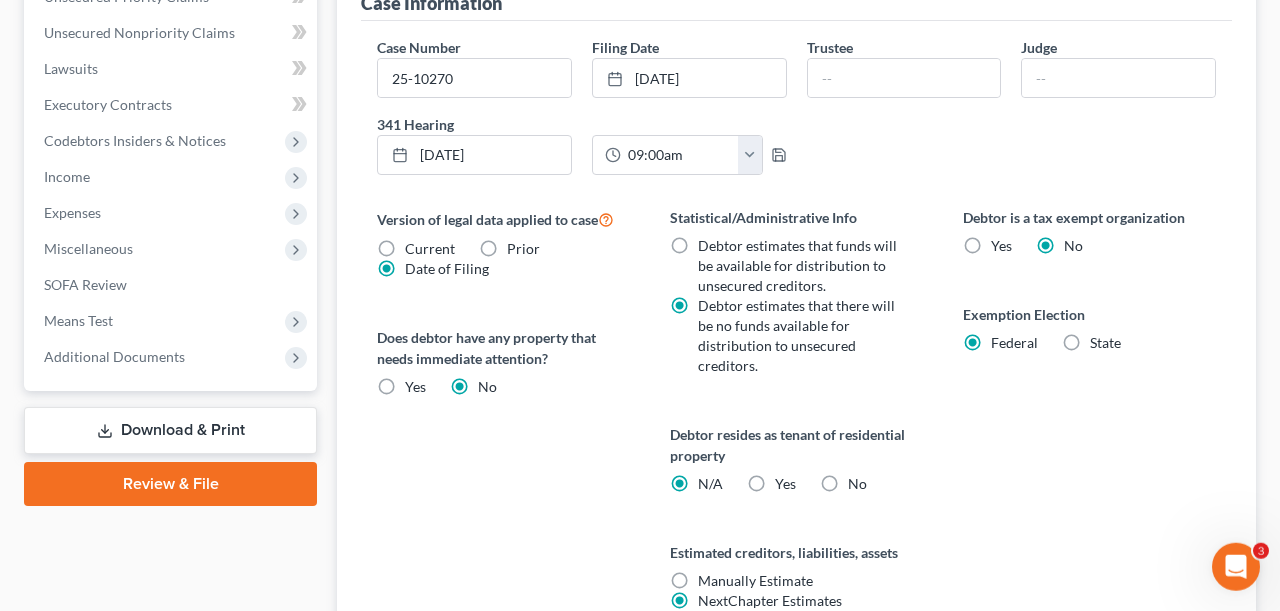 scroll, scrollTop: 706, scrollLeft: 0, axis: vertical 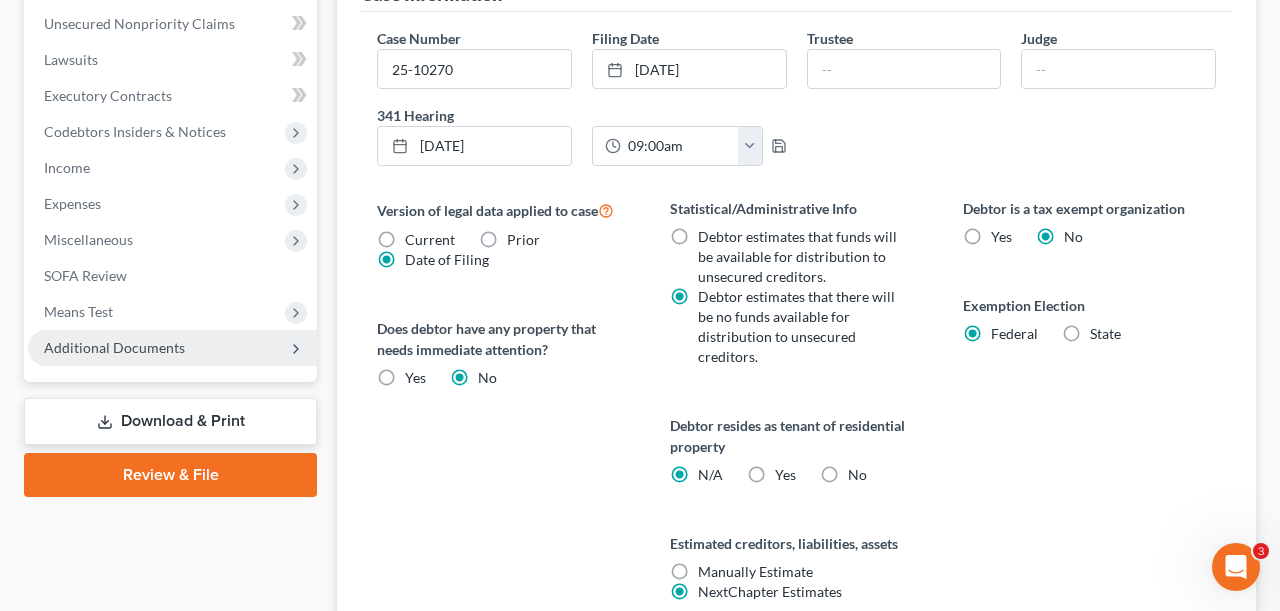 click on "Additional Documents" at bounding box center [172, 348] 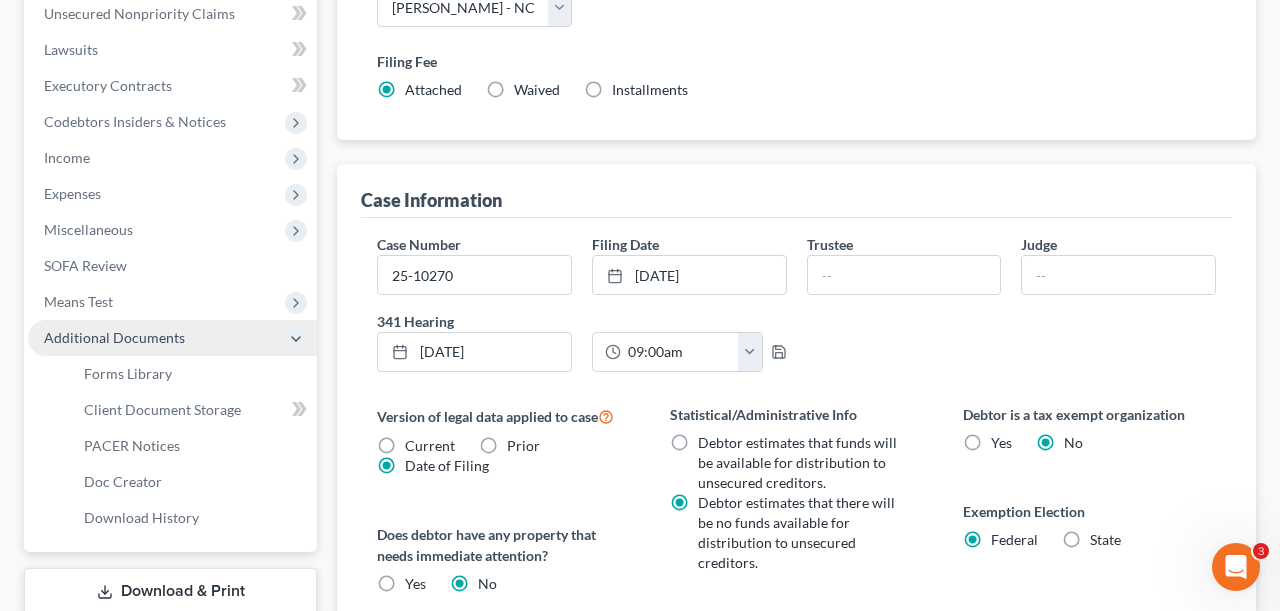 scroll, scrollTop: 490, scrollLeft: 0, axis: vertical 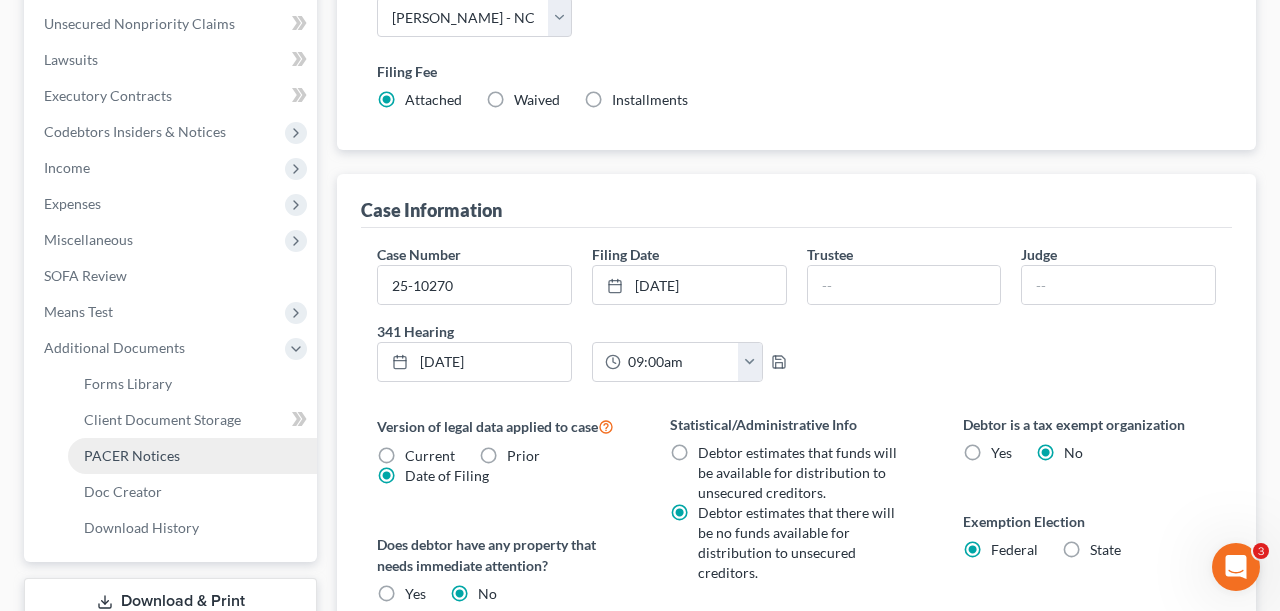 click on "PACER Notices" at bounding box center [192, 456] 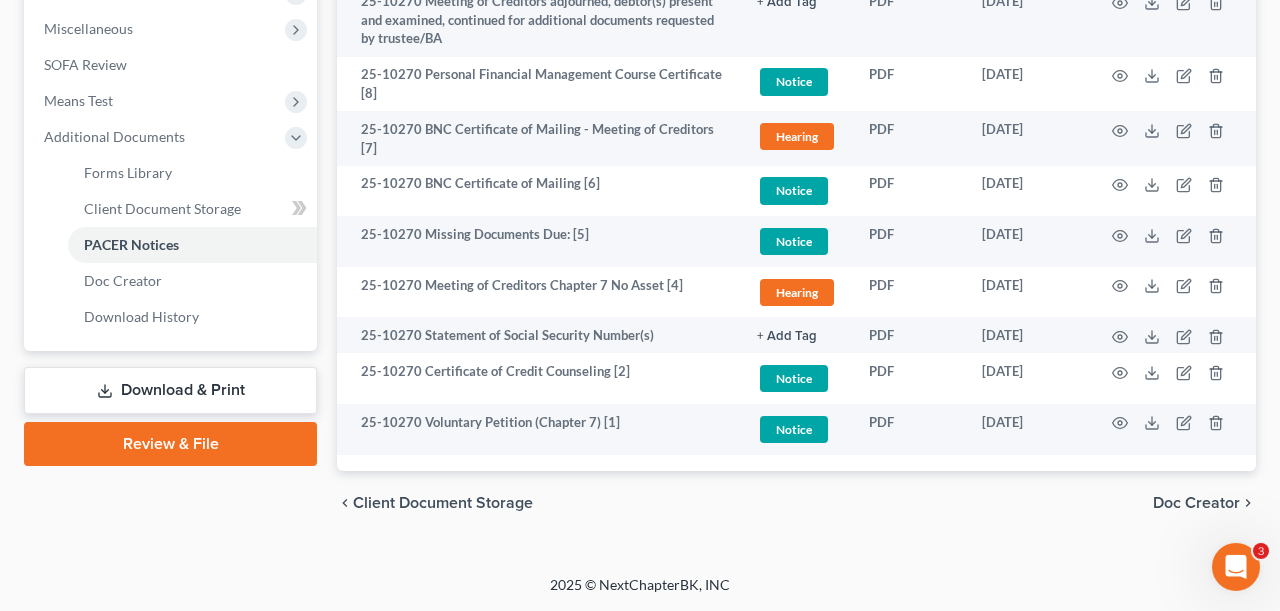 scroll, scrollTop: 730, scrollLeft: 0, axis: vertical 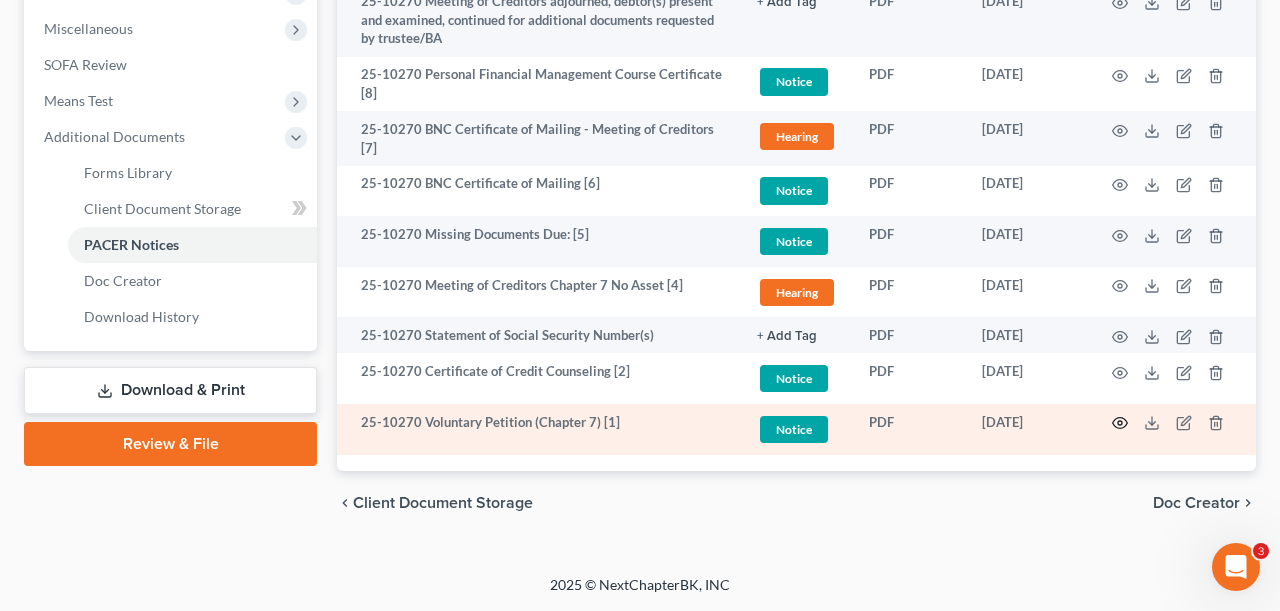 click 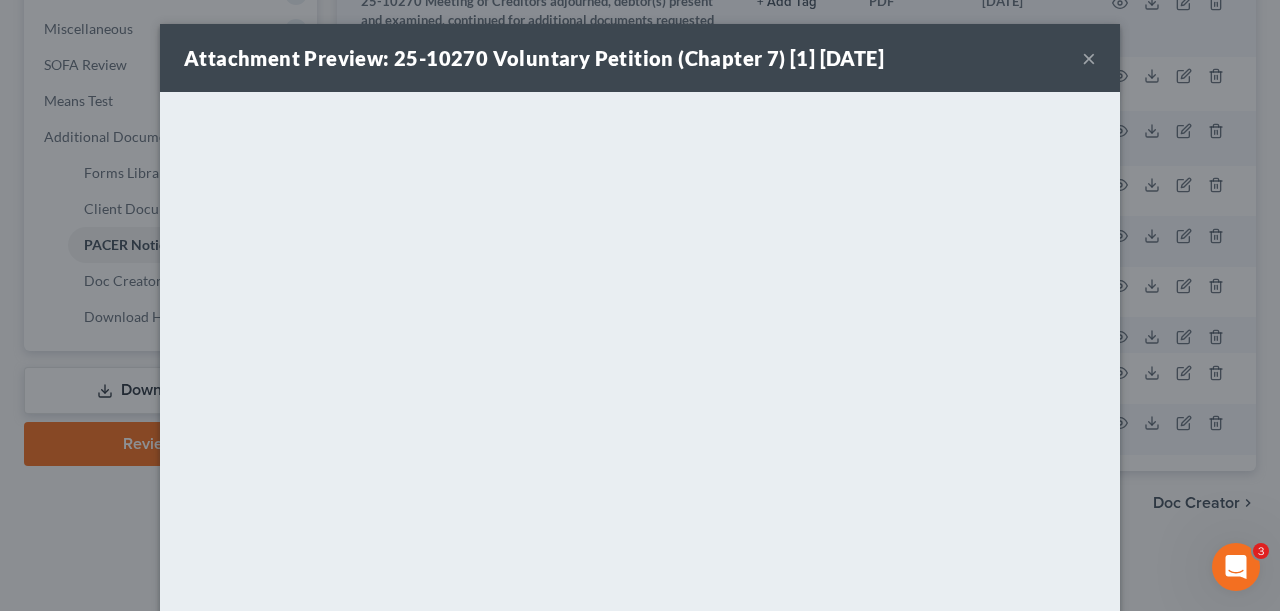 click on "×" at bounding box center [1089, 58] 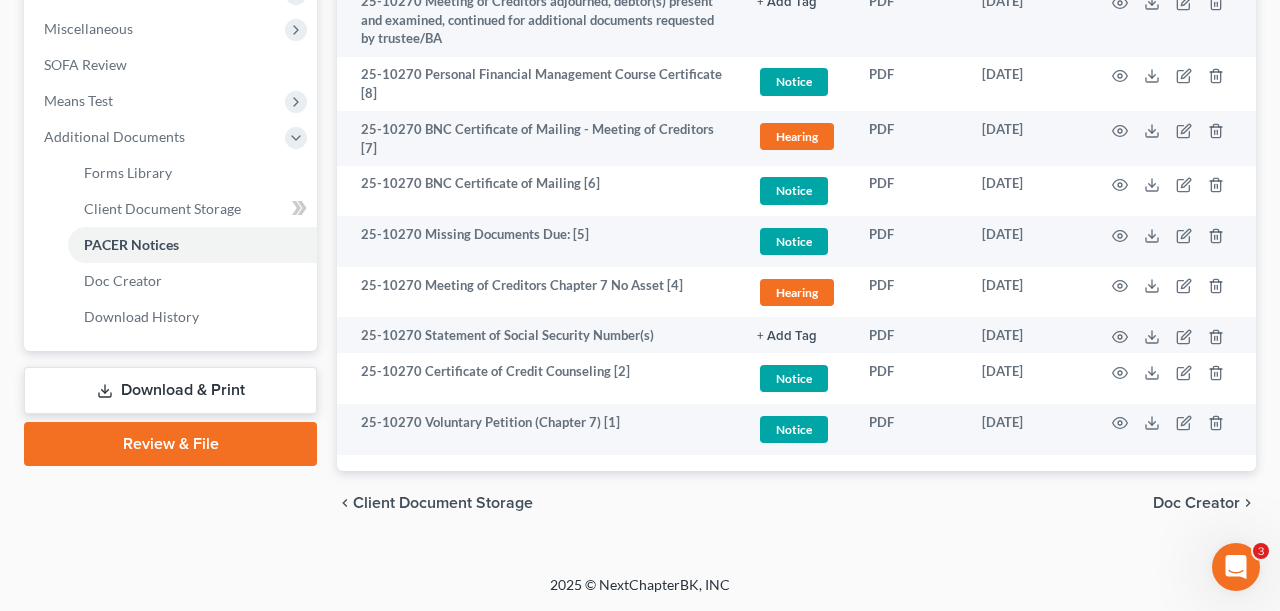 scroll, scrollTop: 106, scrollLeft: 0, axis: vertical 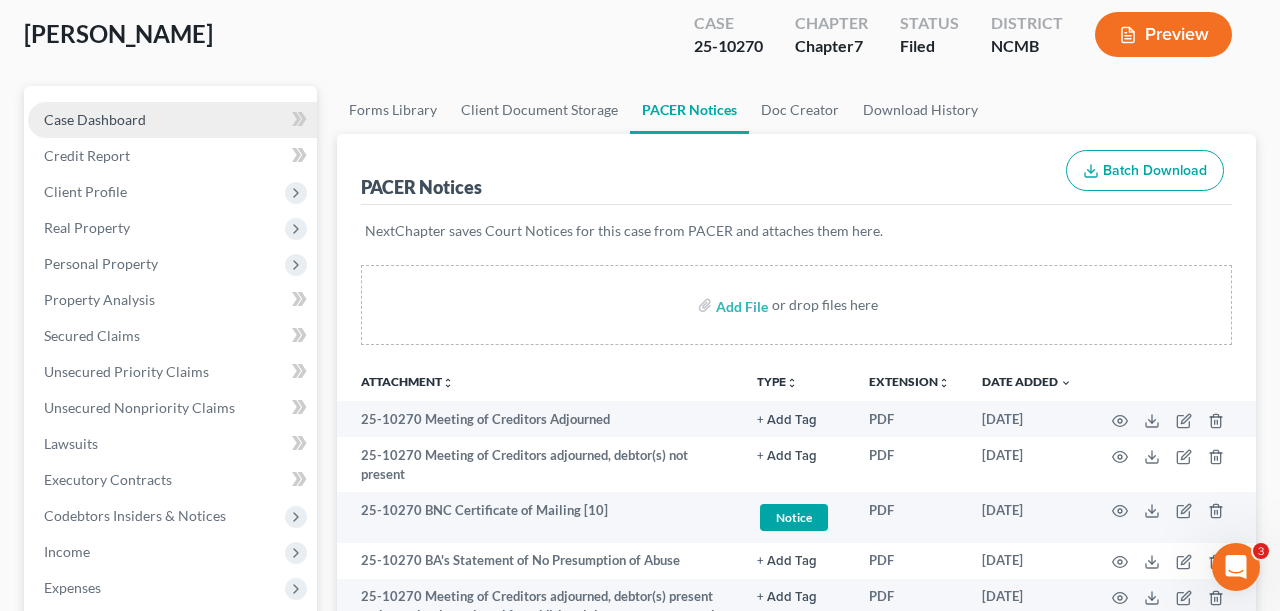 click on "Case Dashboard" at bounding box center (95, 119) 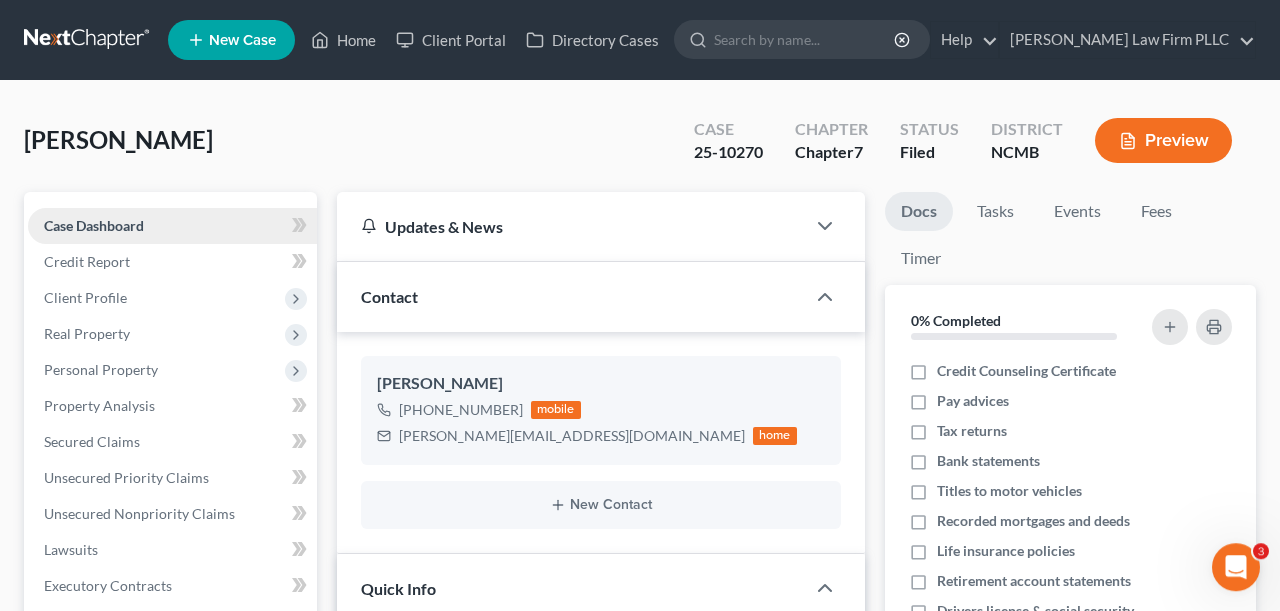 scroll, scrollTop: 0, scrollLeft: 0, axis: both 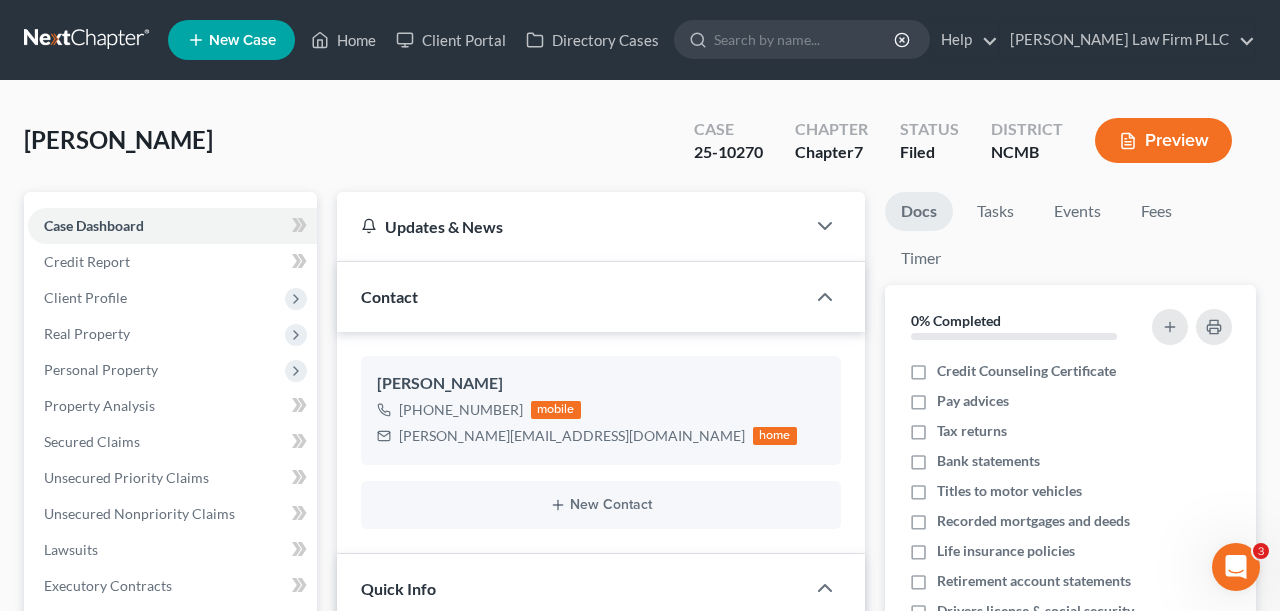 click on "[PERSON_NAME] Upgraded Case 25-10270 Chapter Chapter  7 Status Filed District NCMB Preview" at bounding box center (640, 148) 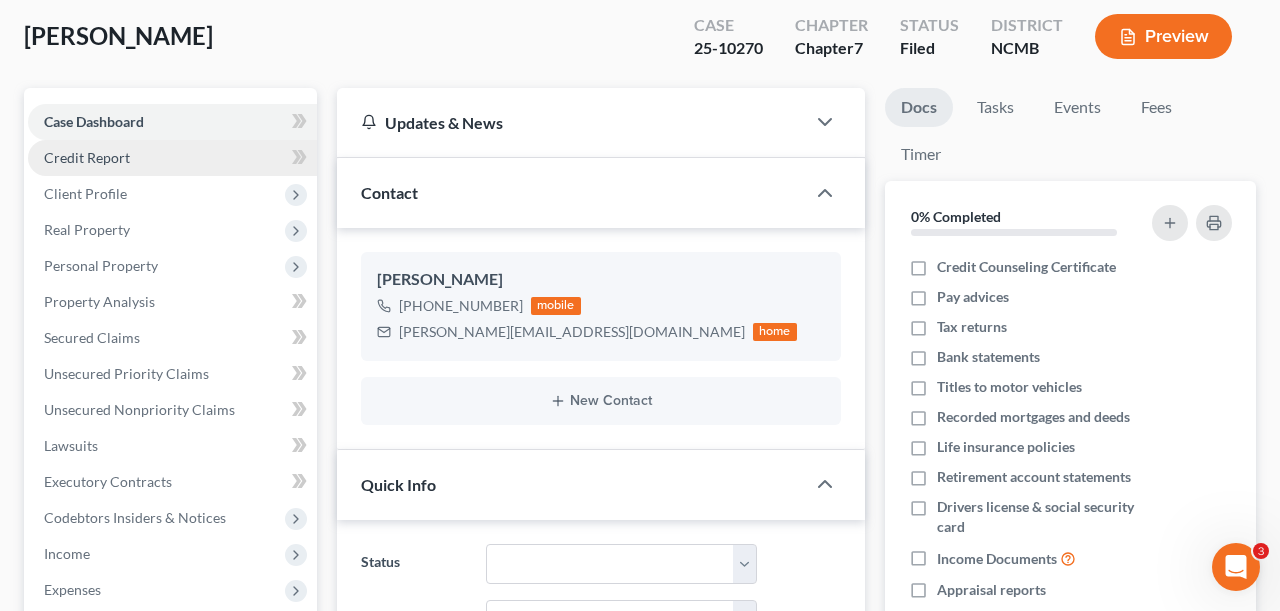 click on "Credit Report" at bounding box center (87, 157) 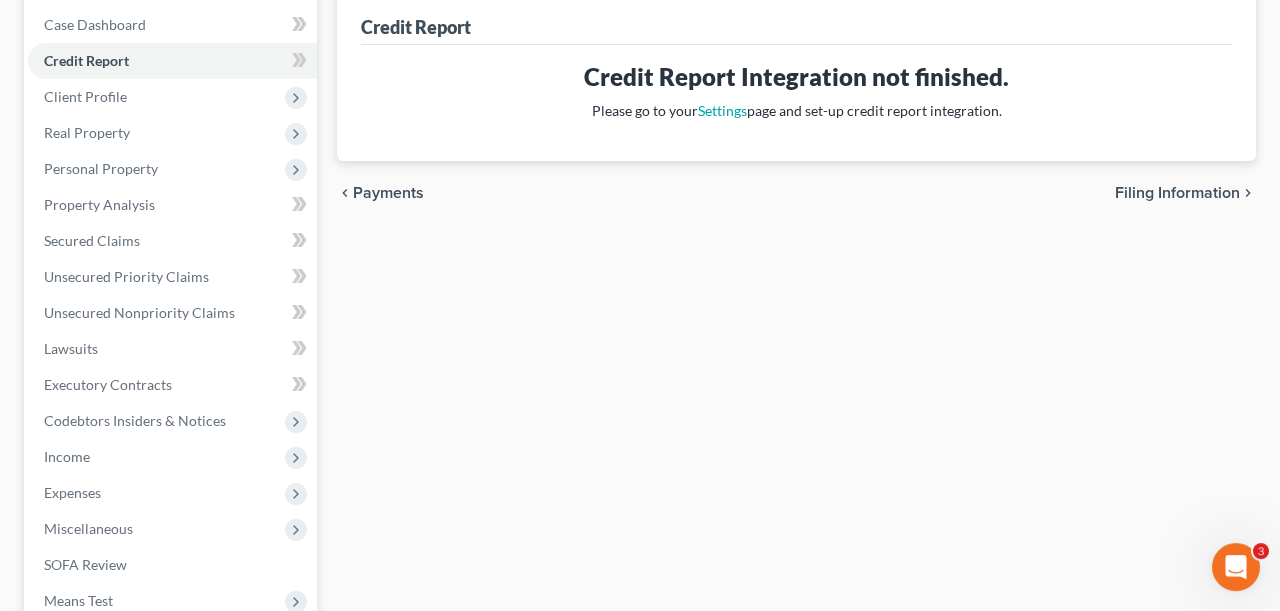 scroll, scrollTop: 208, scrollLeft: 0, axis: vertical 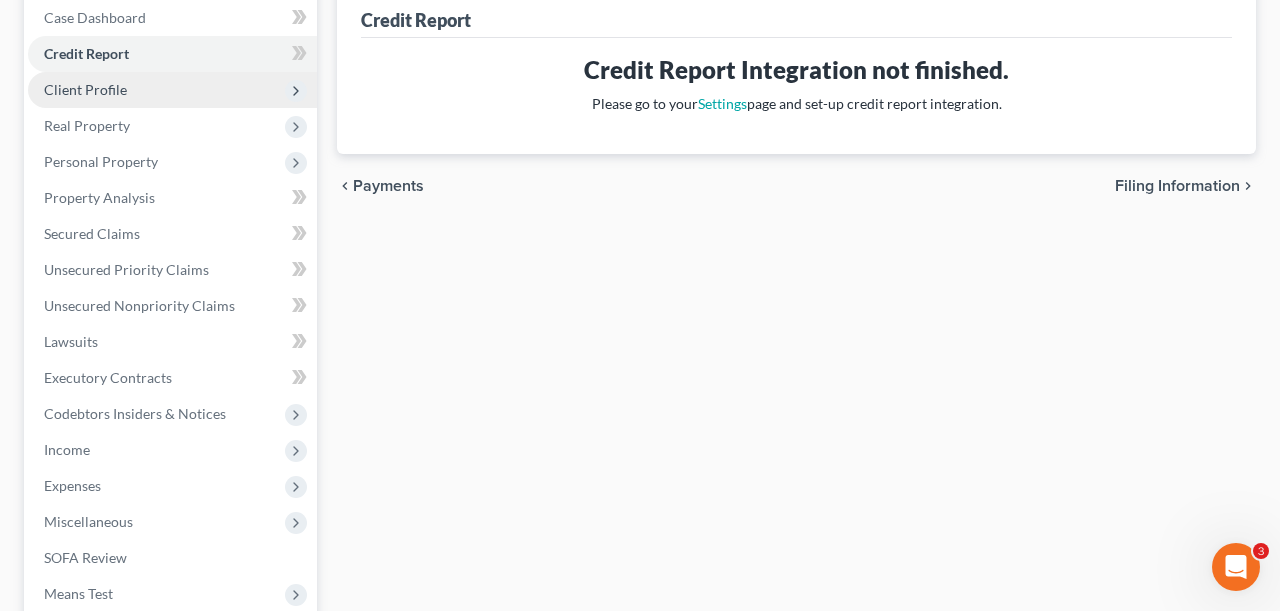 click on "Client Profile" at bounding box center (85, 89) 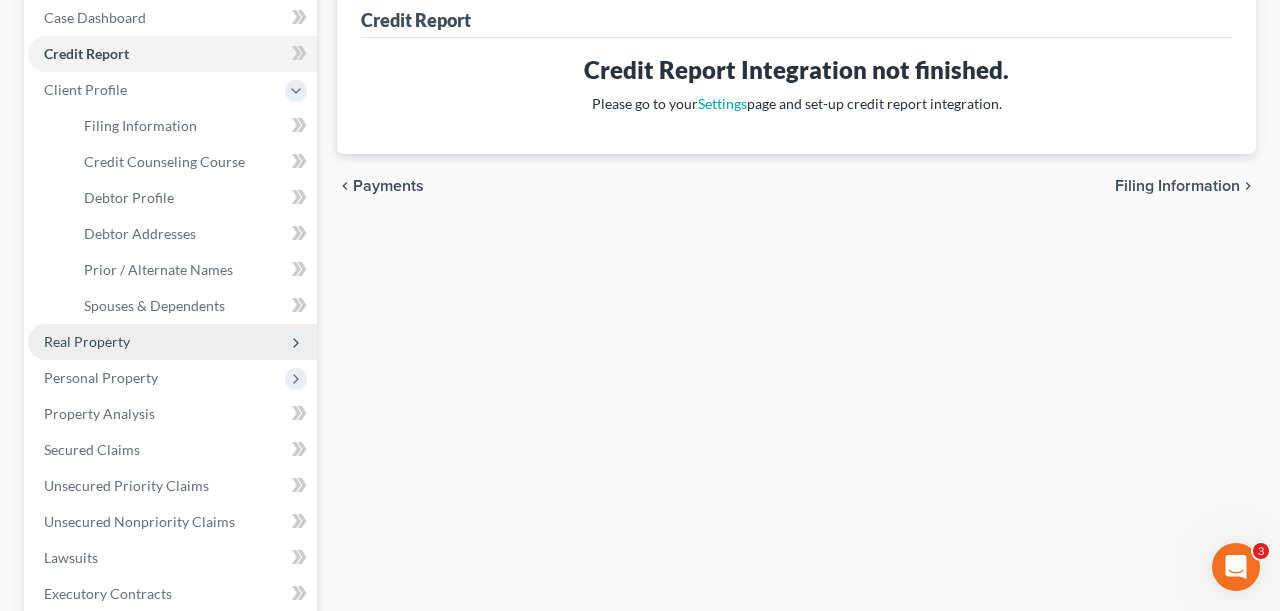 click on "Real Property" at bounding box center (172, 342) 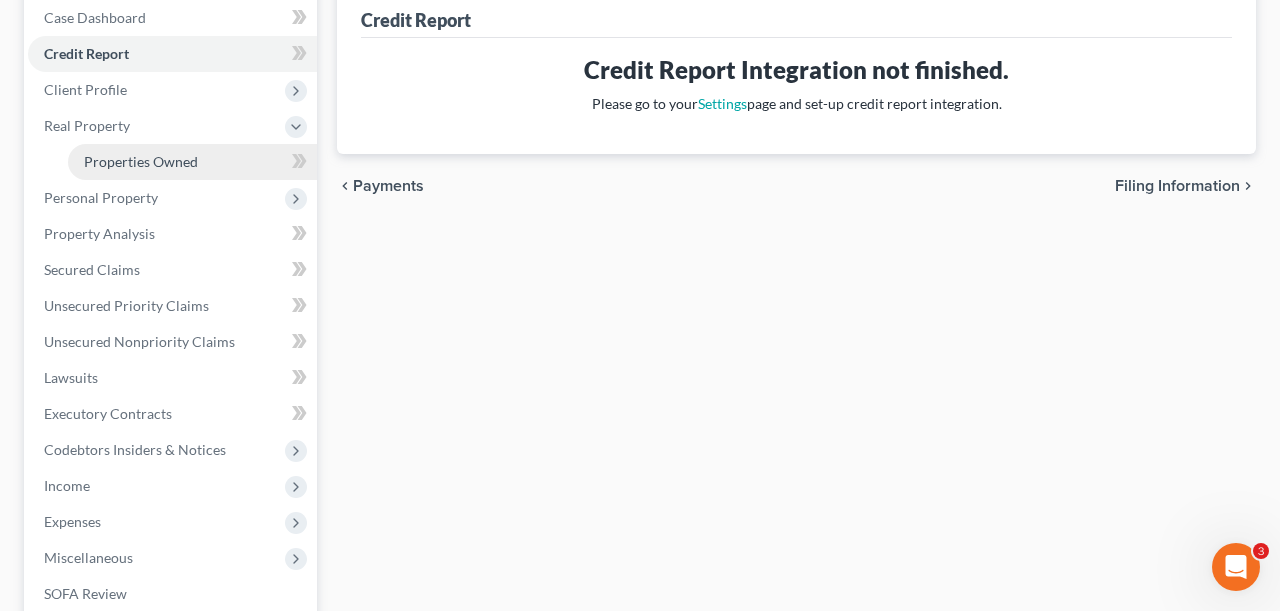 click on "Properties Owned" at bounding box center (141, 161) 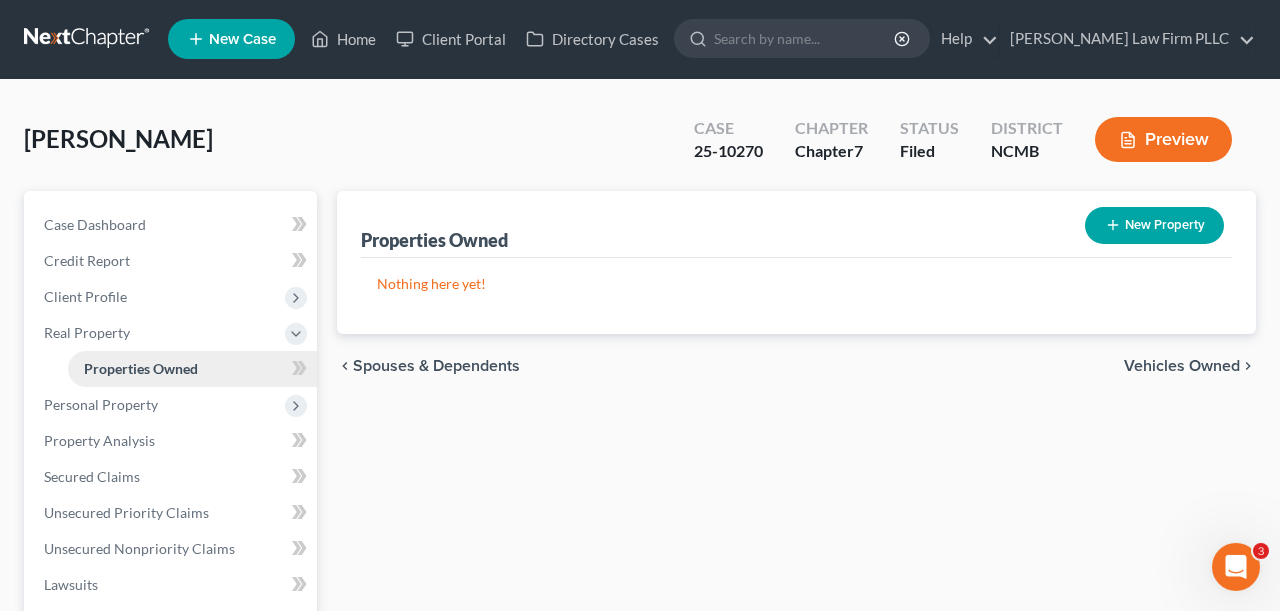 scroll, scrollTop: 0, scrollLeft: 0, axis: both 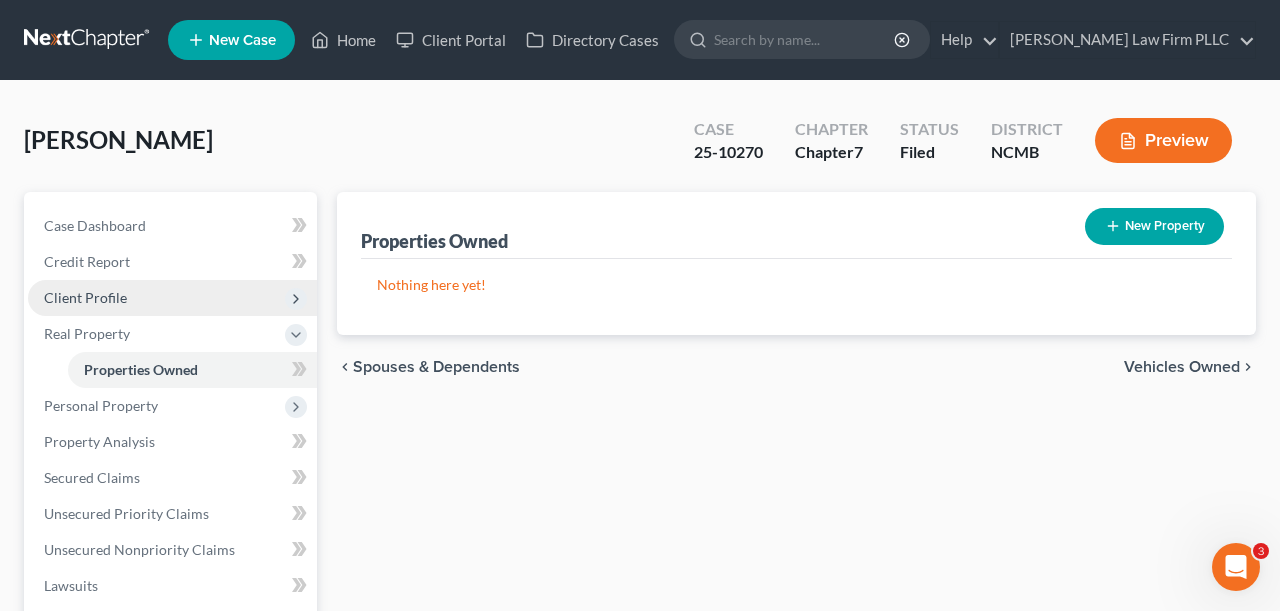 click on "Client Profile" at bounding box center [172, 298] 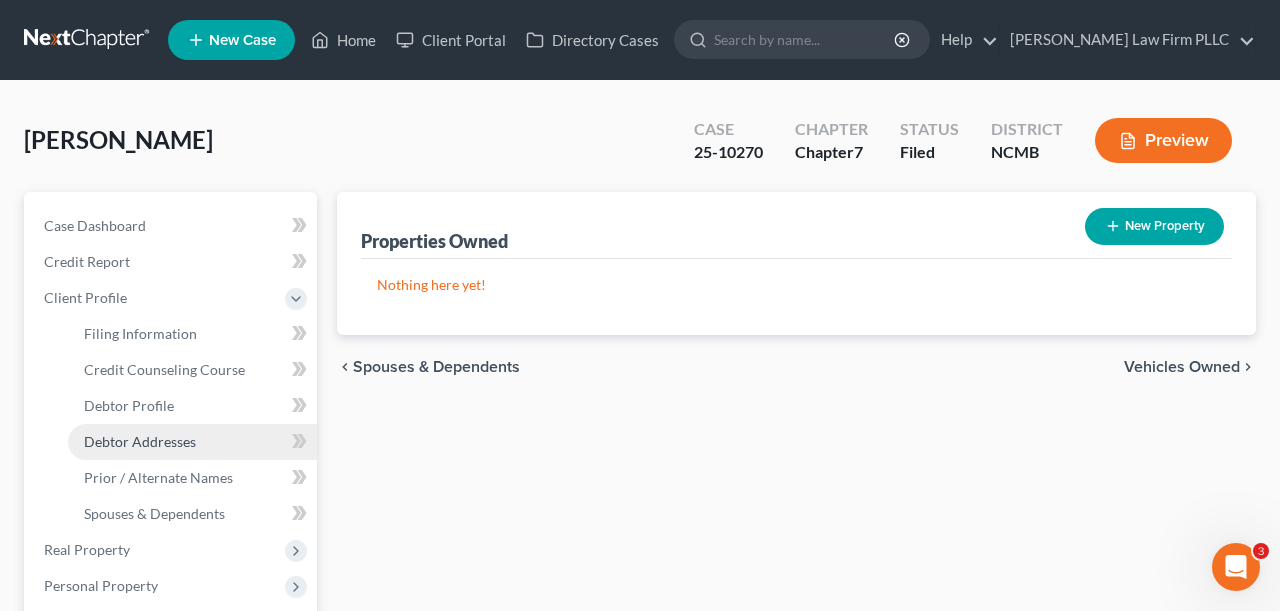 click on "Debtor Addresses" at bounding box center (192, 442) 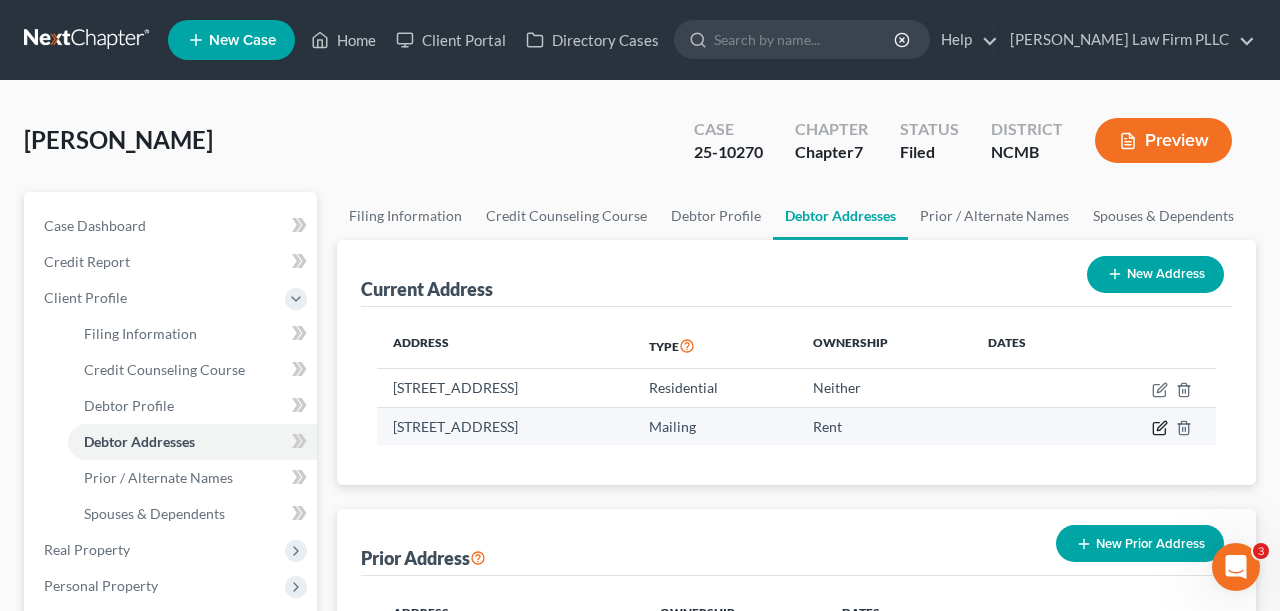 click 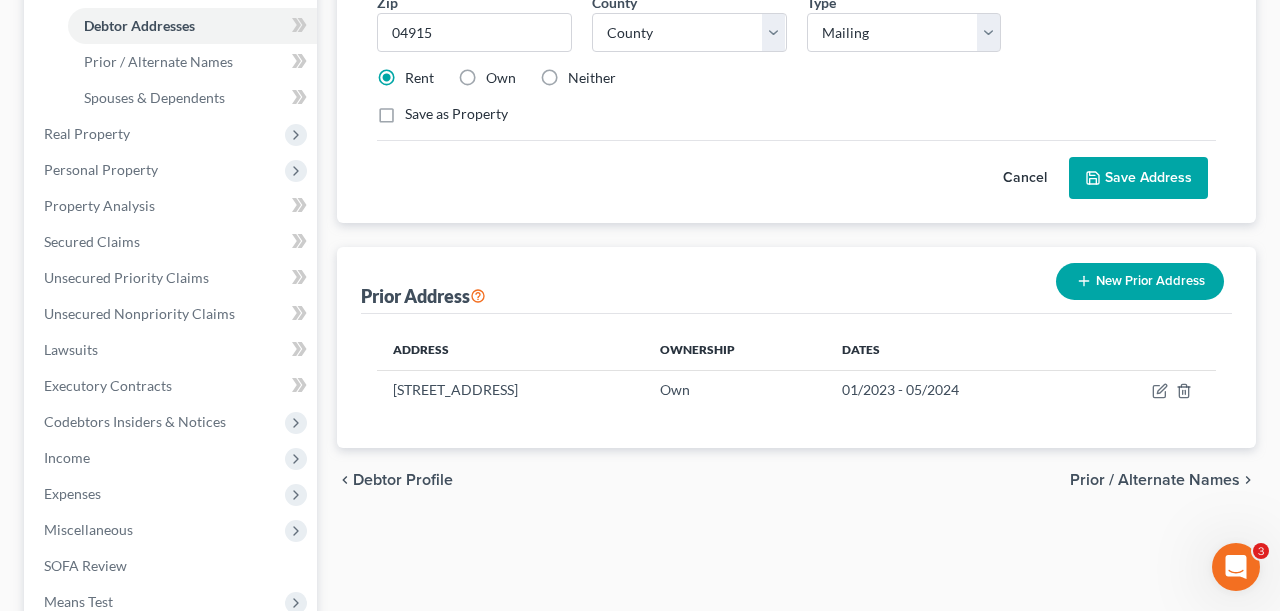 scroll, scrollTop: 312, scrollLeft: 0, axis: vertical 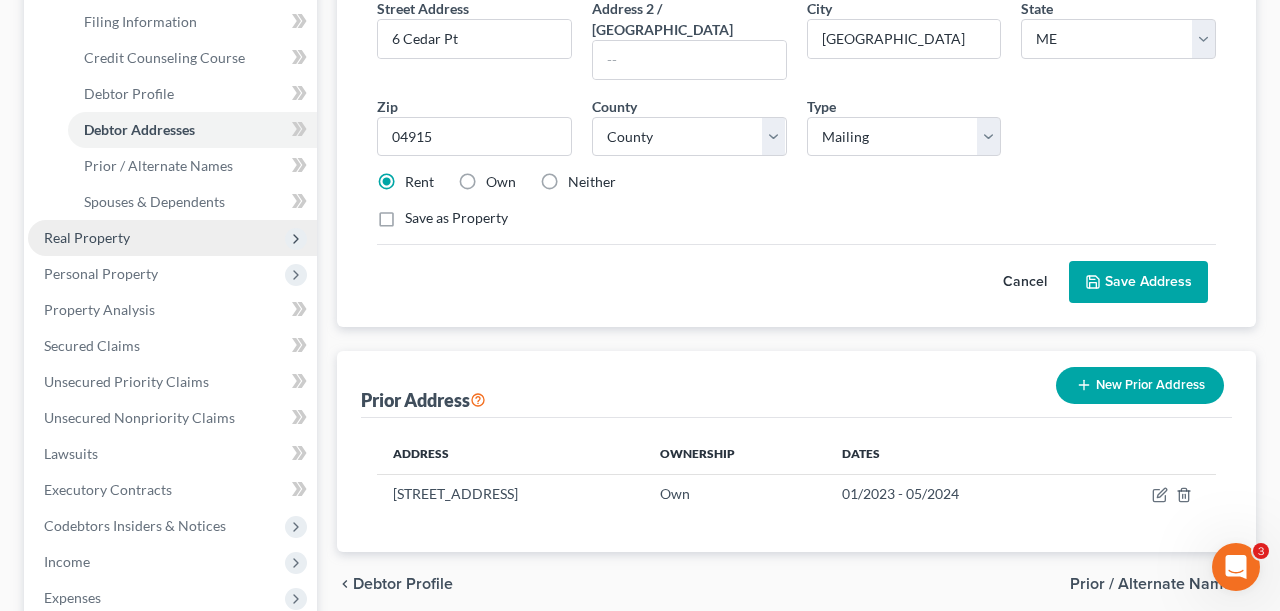 click on "Real Property" at bounding box center [87, 237] 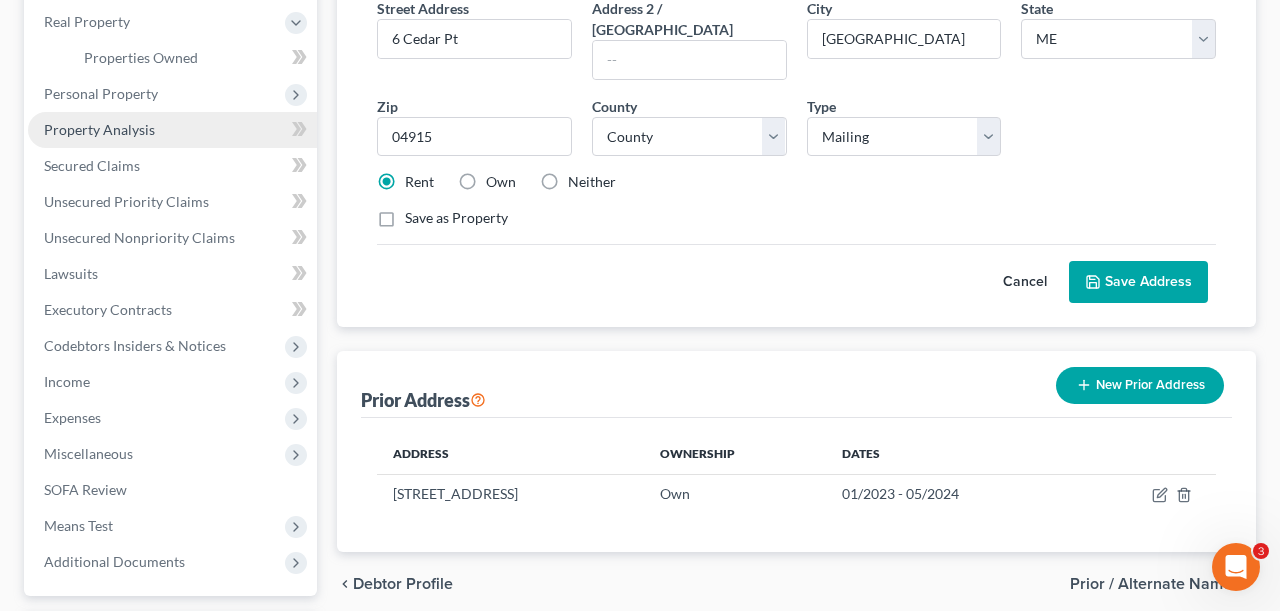 click on "Property Analysis" at bounding box center [172, 130] 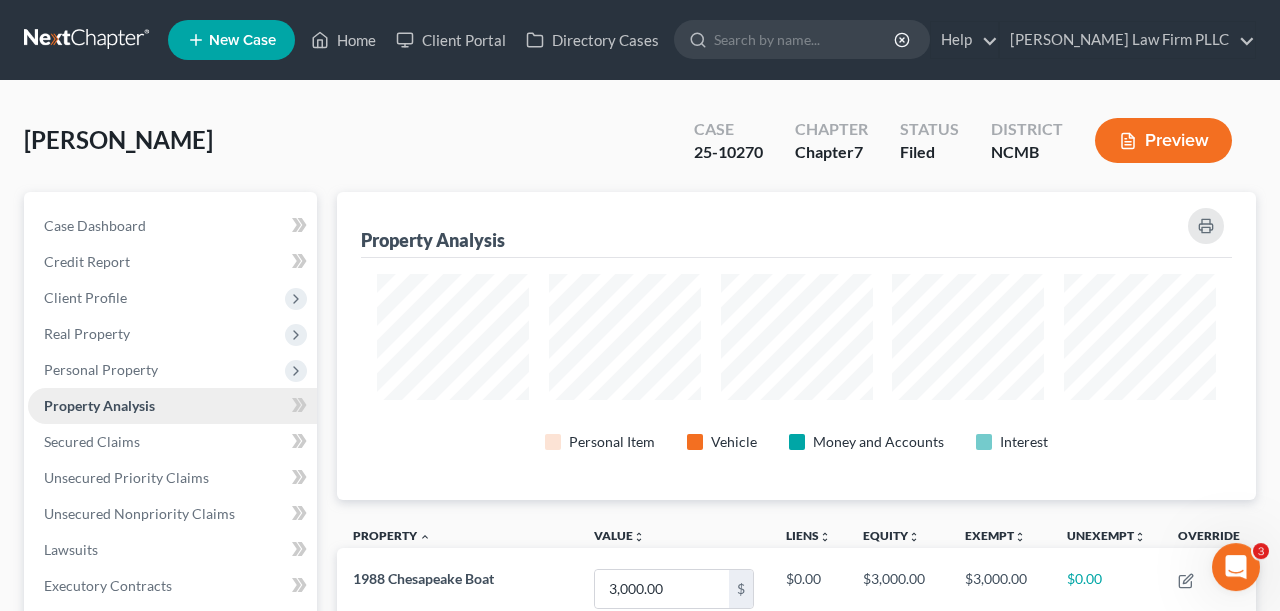 scroll, scrollTop: 0, scrollLeft: 0, axis: both 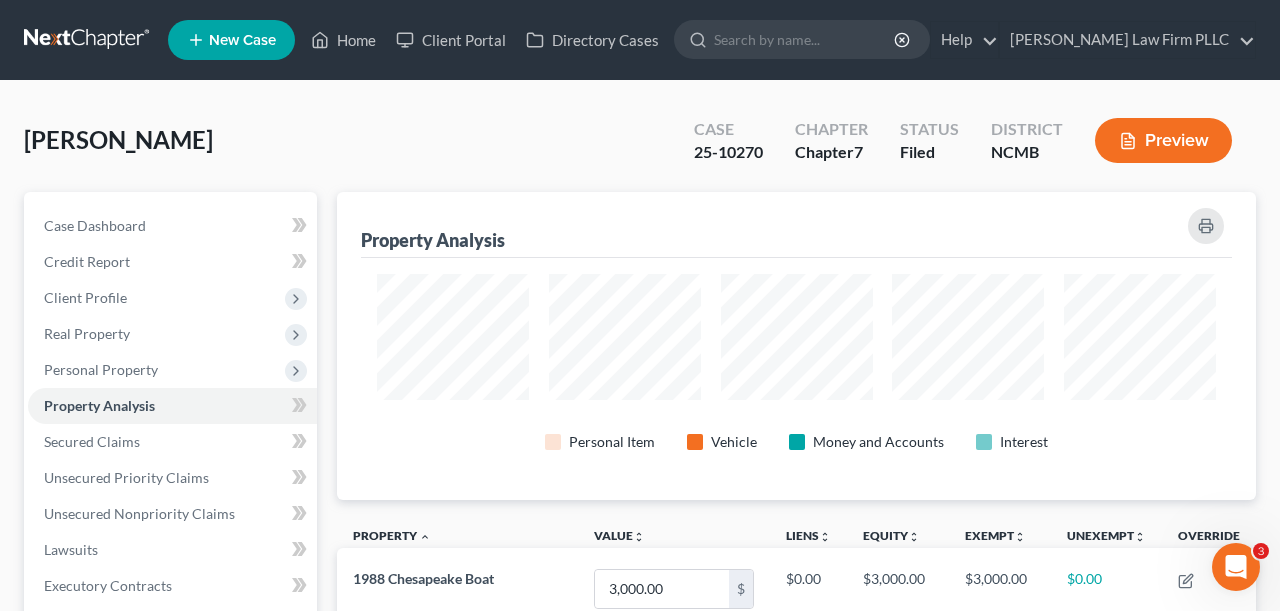 click on "[PERSON_NAME] Upgraded Case 25-10270 Chapter Chapter  7 Status Filed District NCMB Preview Petition Navigation
Case Dashboard
Payments
Invoices
Payments
Payments
Credit Report
Home" at bounding box center (640, 773) 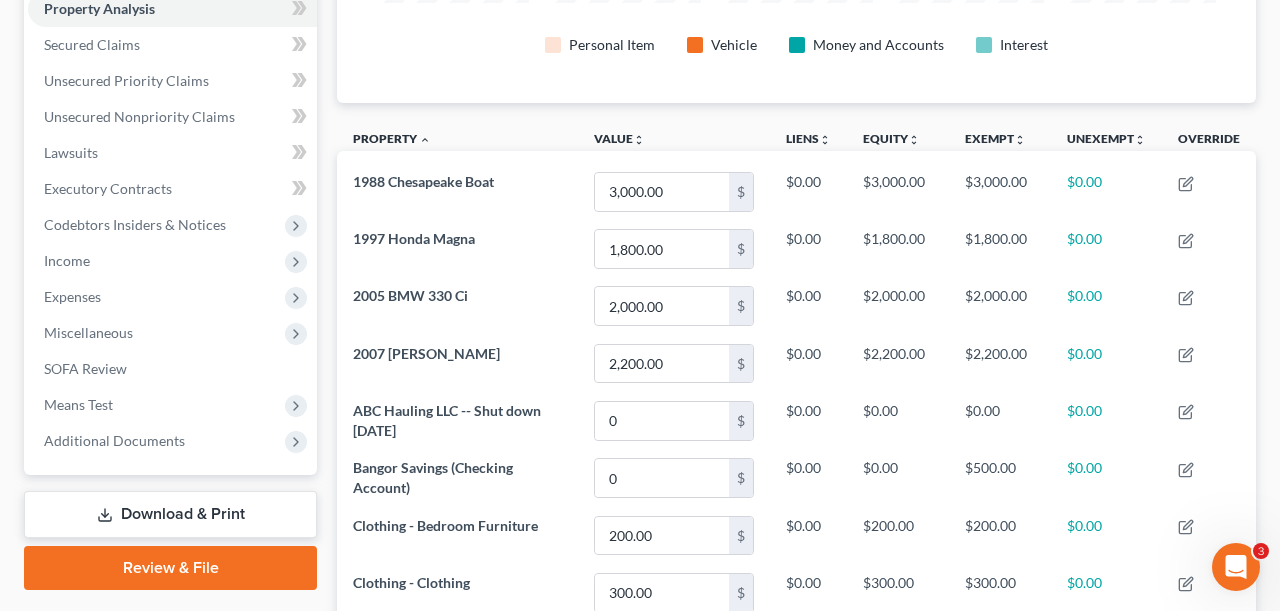 scroll, scrollTop: 0, scrollLeft: 0, axis: both 